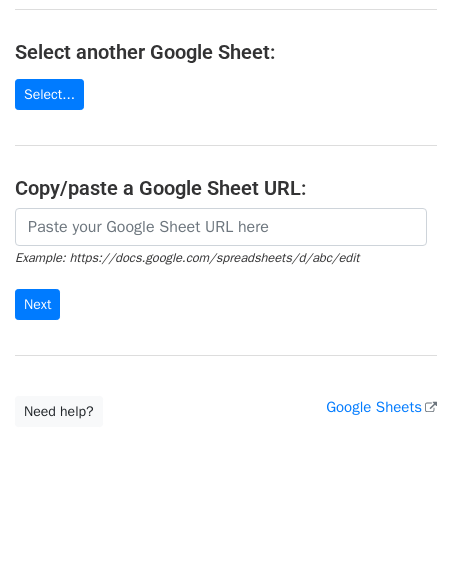 scroll, scrollTop: 0, scrollLeft: 0, axis: both 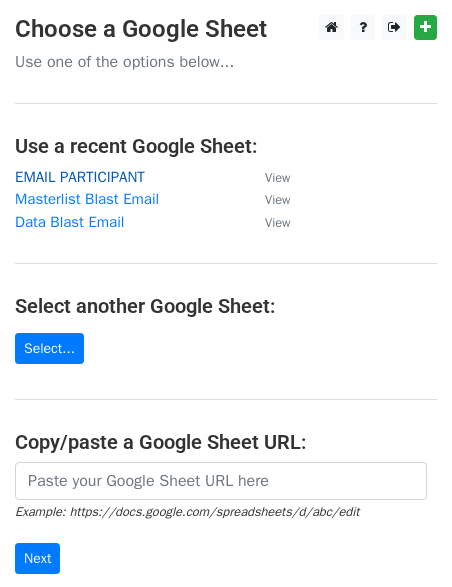 click on "EMAIL PARTICIPANT" at bounding box center (80, 177) 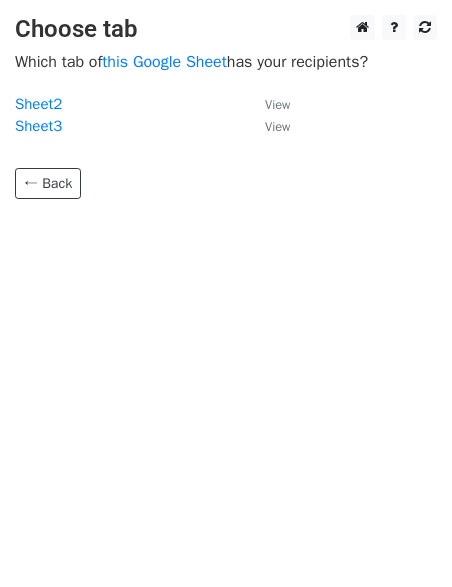 scroll, scrollTop: 0, scrollLeft: 0, axis: both 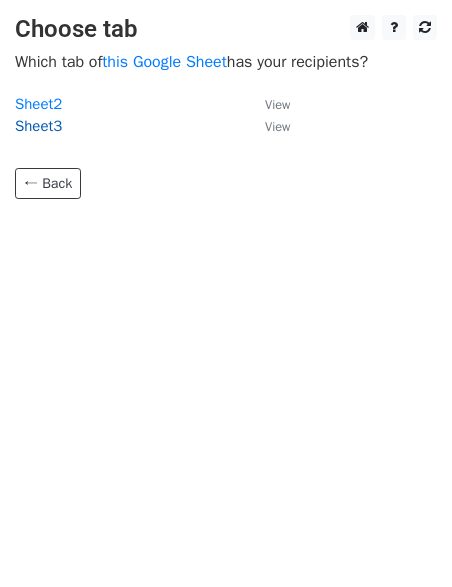 click on "Sheet3" at bounding box center [38, 126] 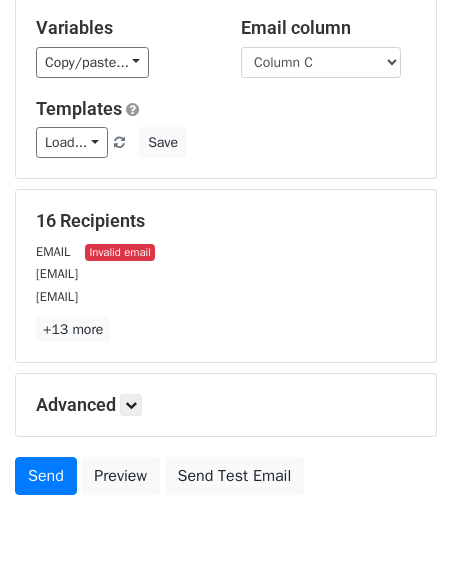scroll, scrollTop: 197, scrollLeft: 0, axis: vertical 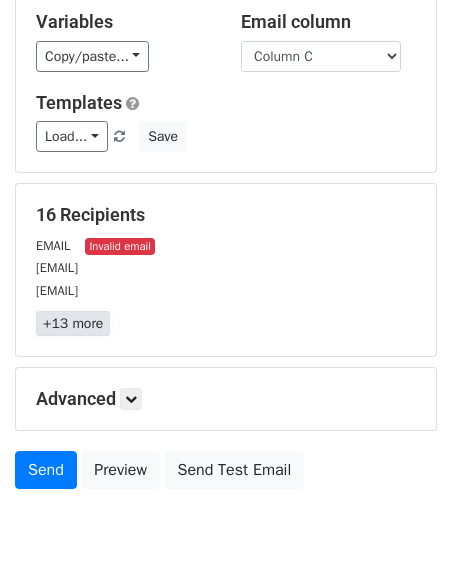 click on "+13 more" at bounding box center [73, 323] 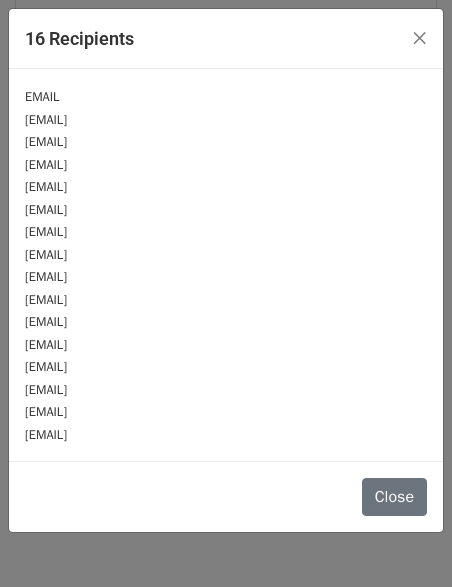 click on "EMAIL
emutiara@mardi.gov.my
fatihah@pjk.edu.my
muhammadazwanzul@mpob.gov.my
izzati@mpob.gov.my
arina@mardi.gov.my
shazreena110@gmail.com
habsah@ukm.edu.my
zainabj@mardi.gov.my
teck.kim@mpob.gov.my
syafiqah@frim.gov.my
anisj@mardi.gov.my
fadila@mpob.gov.my
sukirahabdrahman@gmail.com
amsal@mardi.gov.my
nadhrah@mardi.gov.my" at bounding box center (226, 265) 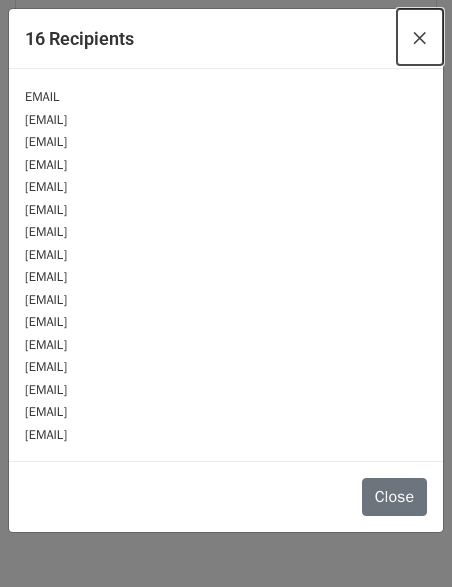 click on "×" at bounding box center (420, 37) 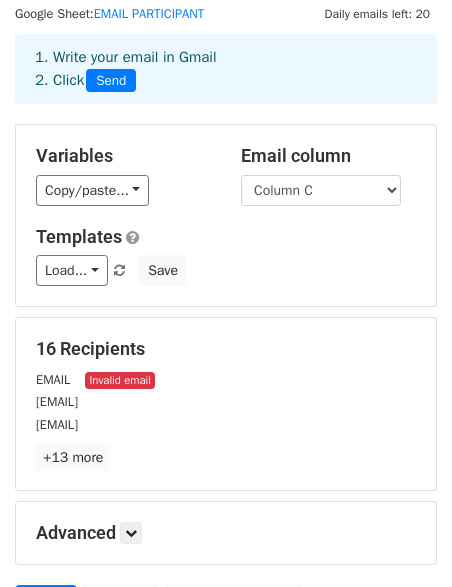 scroll, scrollTop: 83, scrollLeft: 0, axis: vertical 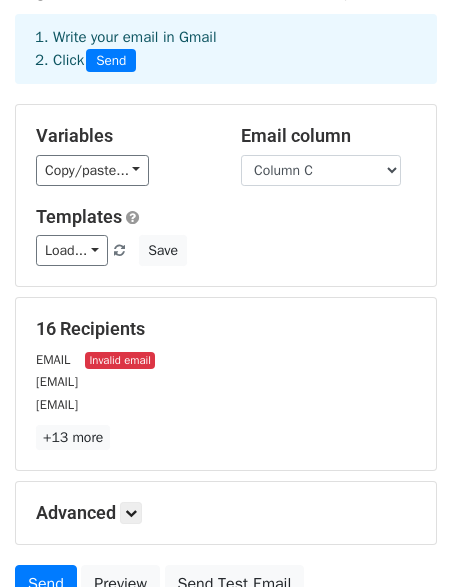 click on "EMAIL
Invalid email" at bounding box center (226, 359) 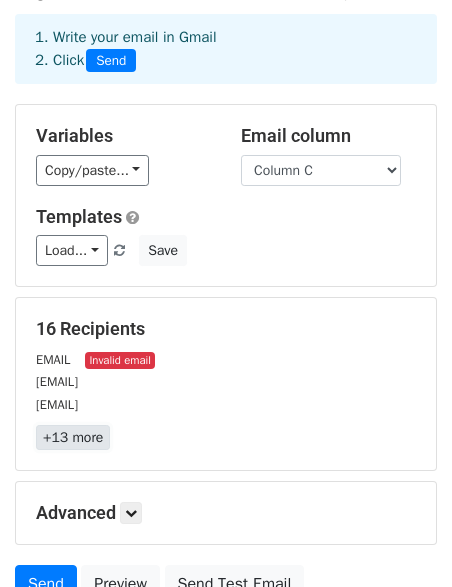 click on "+13 more" at bounding box center (73, 437) 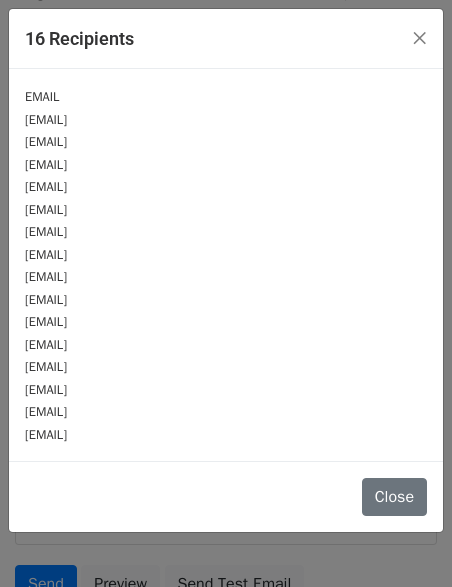 click on "EMAIL" at bounding box center (42, 97) 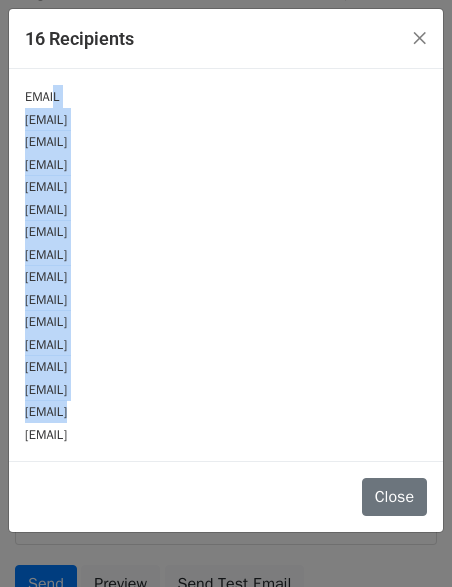 drag, startPoint x: 55, startPoint y: 100, endPoint x: 131, endPoint y: 405, distance: 314.32626 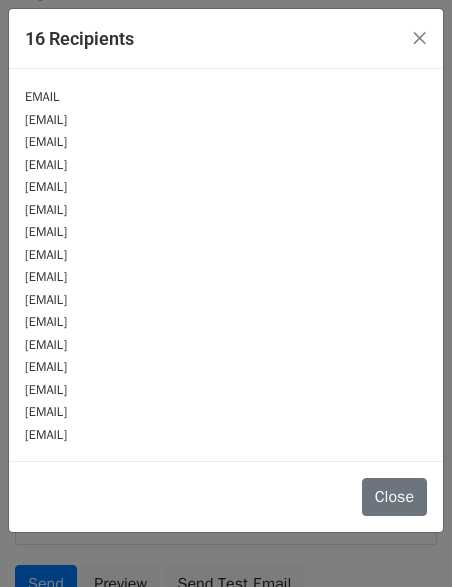 drag, startPoint x: 269, startPoint y: 345, endPoint x: 338, endPoint y: 165, distance: 192.77188 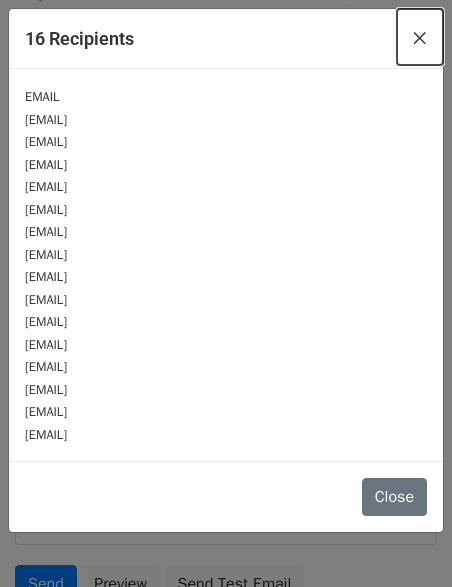 click on "×" at bounding box center [420, 37] 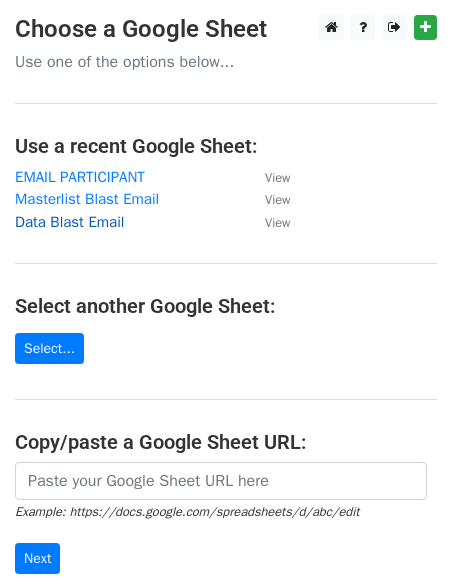 scroll, scrollTop: 0, scrollLeft: 0, axis: both 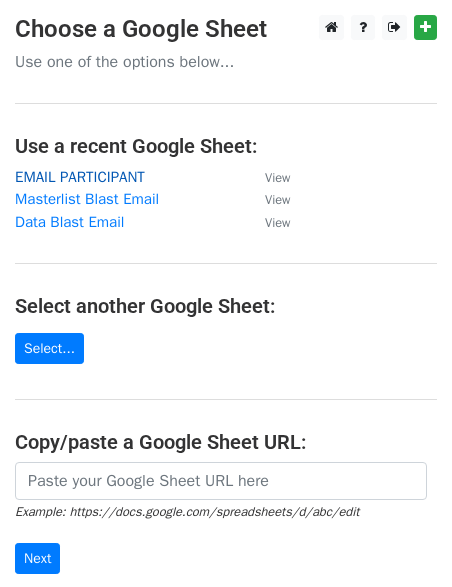 click on "EMAIL PARTICIPANT" at bounding box center [80, 177] 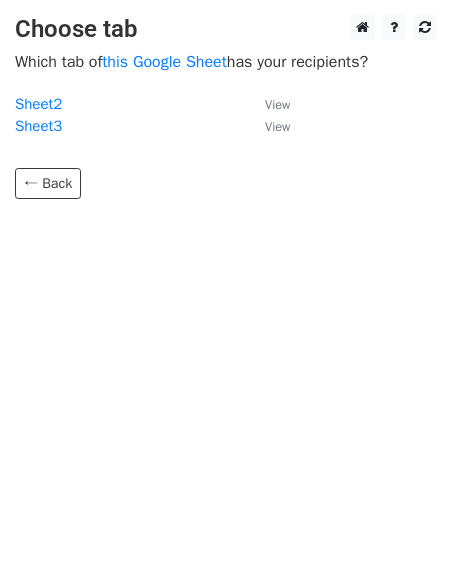 scroll, scrollTop: 0, scrollLeft: 0, axis: both 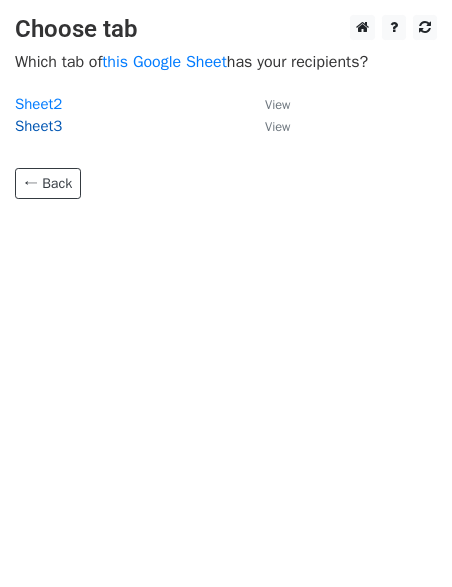 click on "Sheet3" at bounding box center [38, 126] 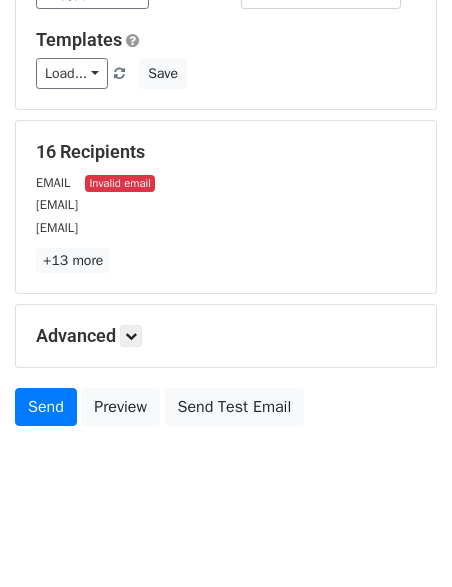 scroll, scrollTop: 269, scrollLeft: 0, axis: vertical 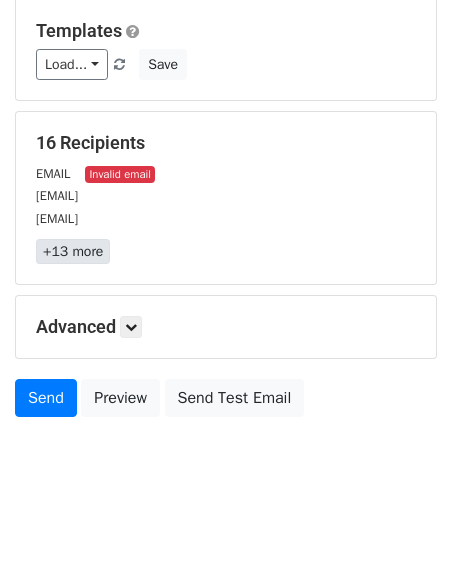 click on "16 Recipients
EMAIL
Invalid email
[EMAIL]
[EMAIL]
+13 more
16 Recipients
×
EMAIL
[EMAIL]
[EMAIL]
[EMAIL]
[EMAIL]
[EMAIL]
[EMAIL]
[EMAIL]
[EMAIL]
[EMAIL]
[EMAIL]
[EMAIL]
[EMAIL]
[EMAIL]
[EMAIL]
[EMAIL]
Close" at bounding box center [226, 198] 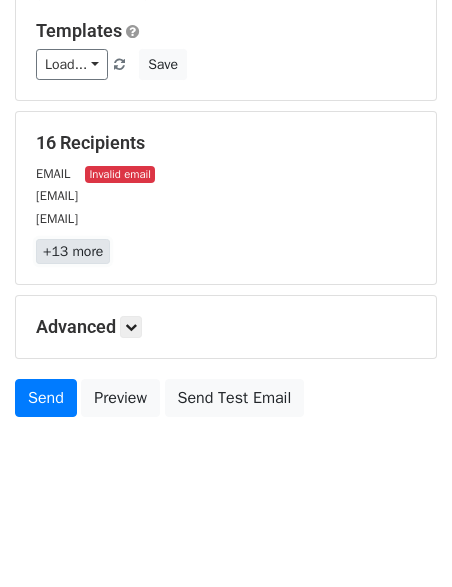 click on "+13 more" at bounding box center (73, 251) 